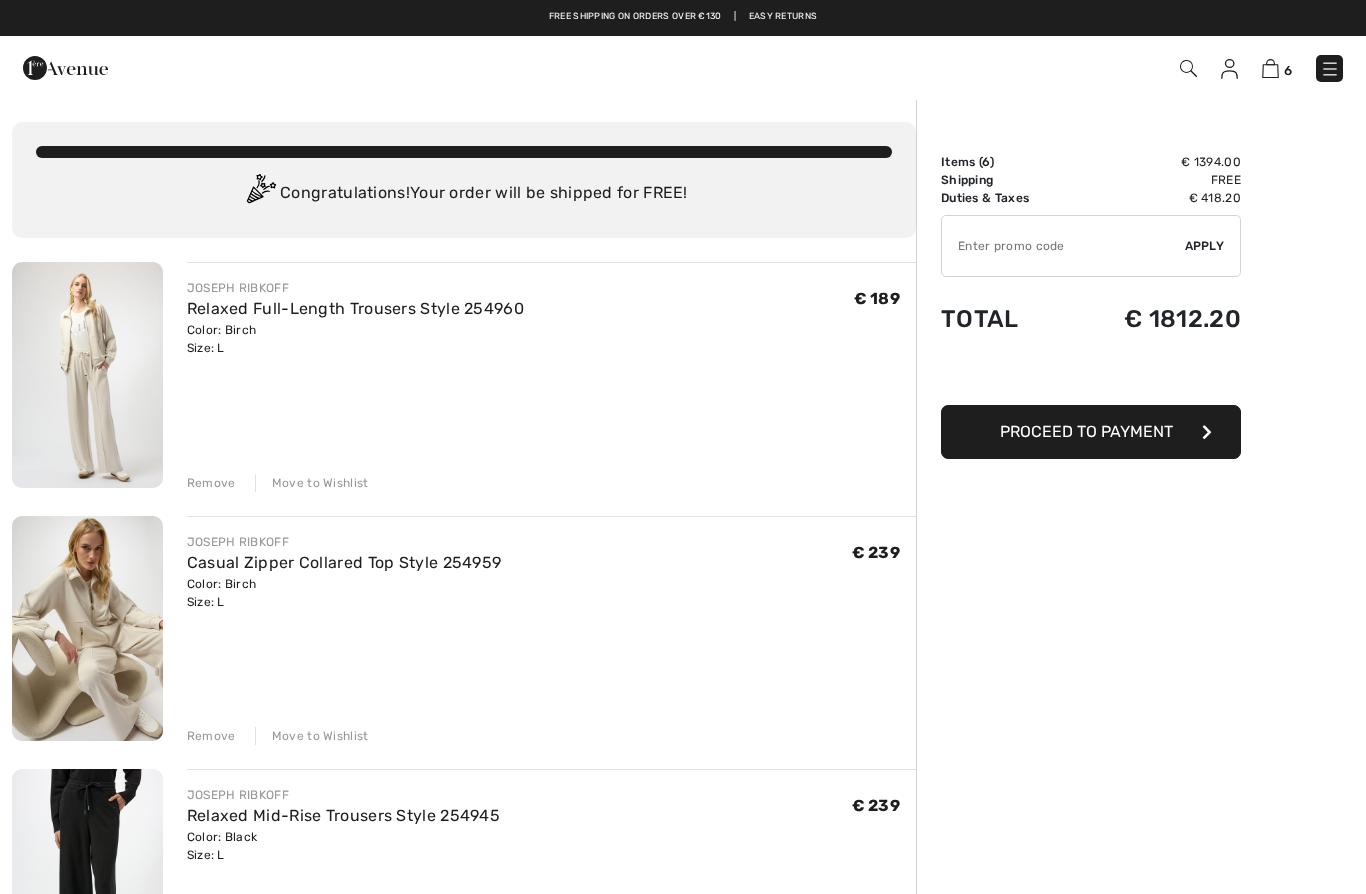 scroll, scrollTop: 0, scrollLeft: 0, axis: both 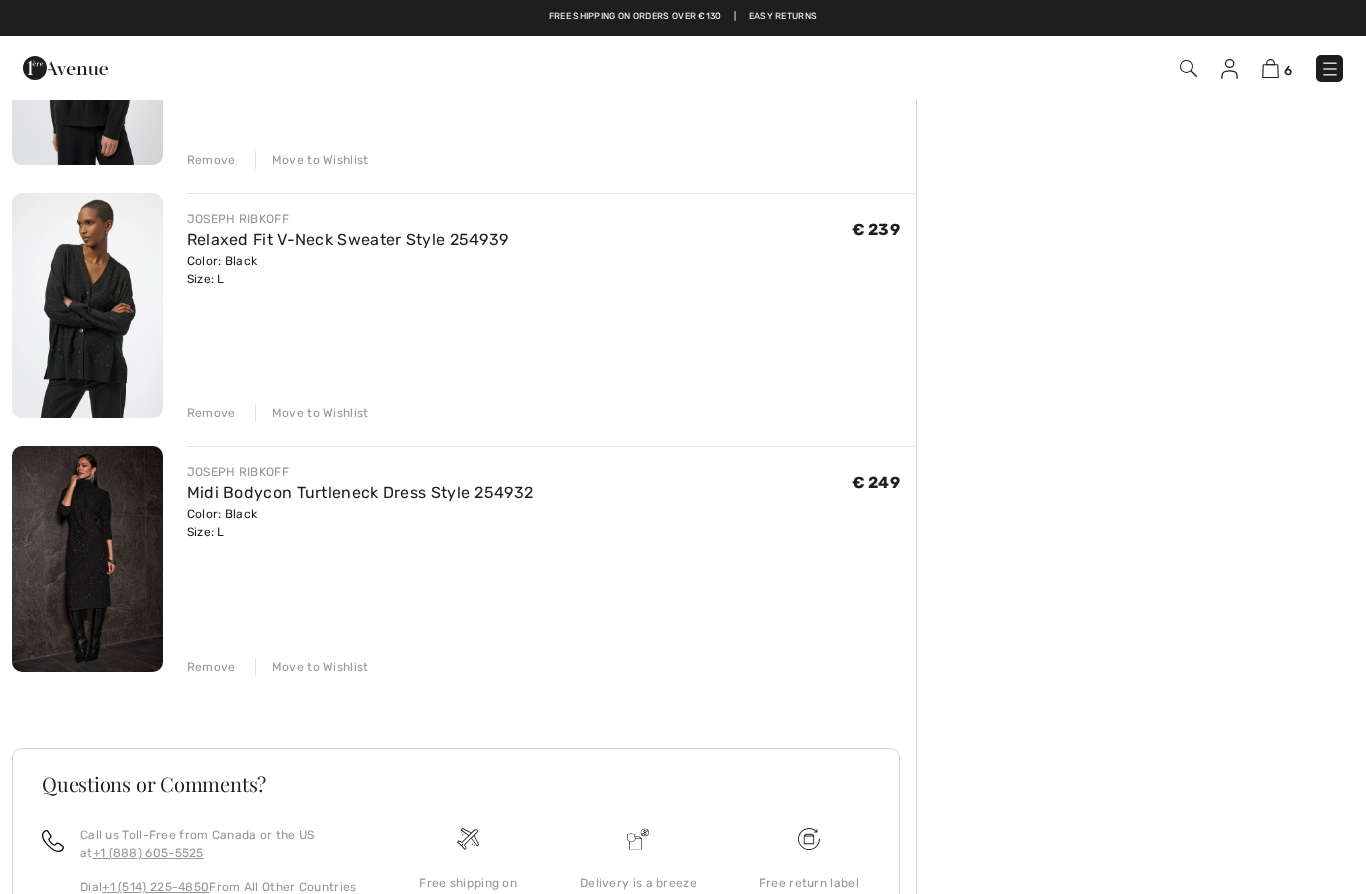 click at bounding box center [87, 306] 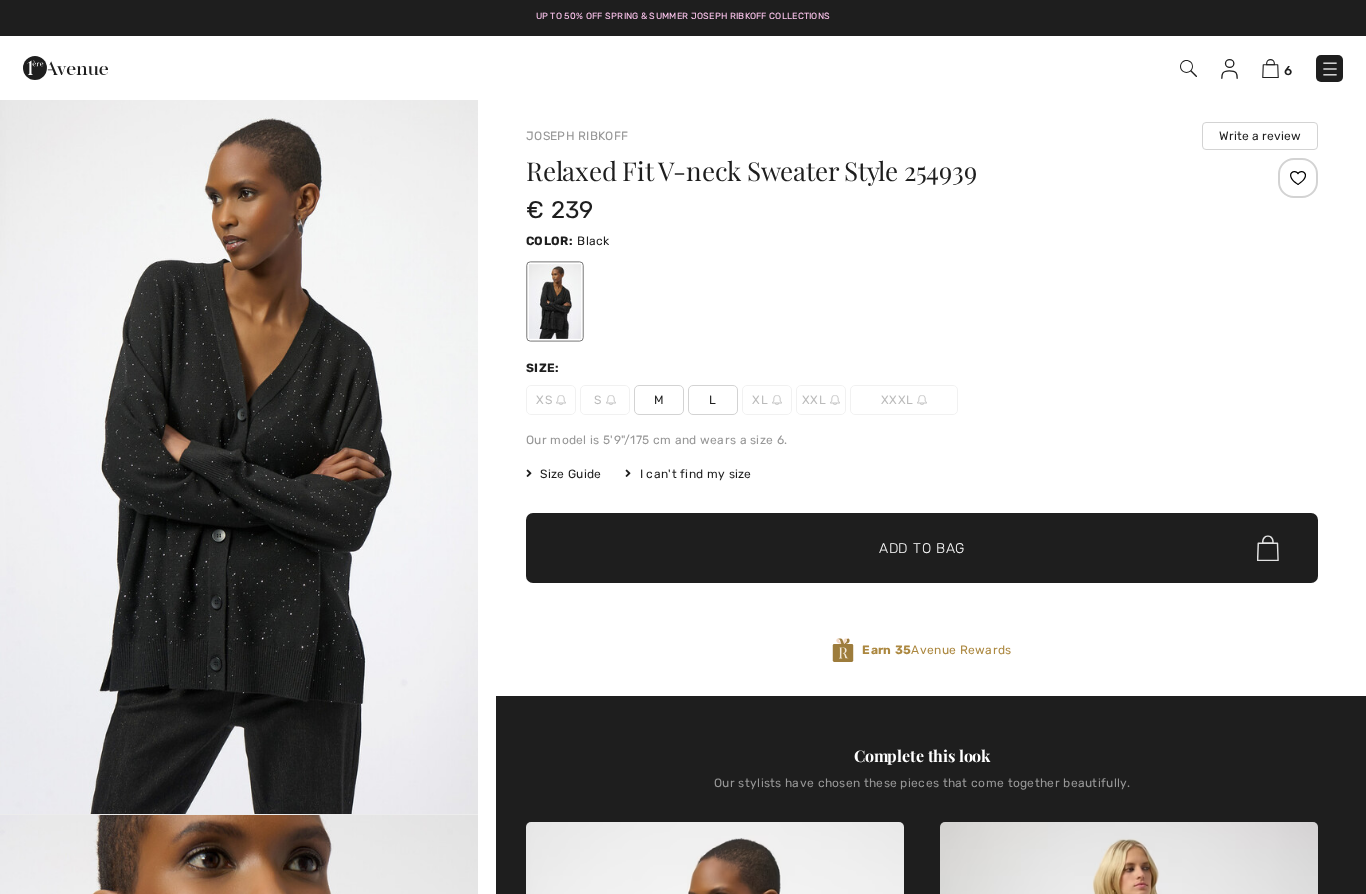 scroll, scrollTop: 55, scrollLeft: 0, axis: vertical 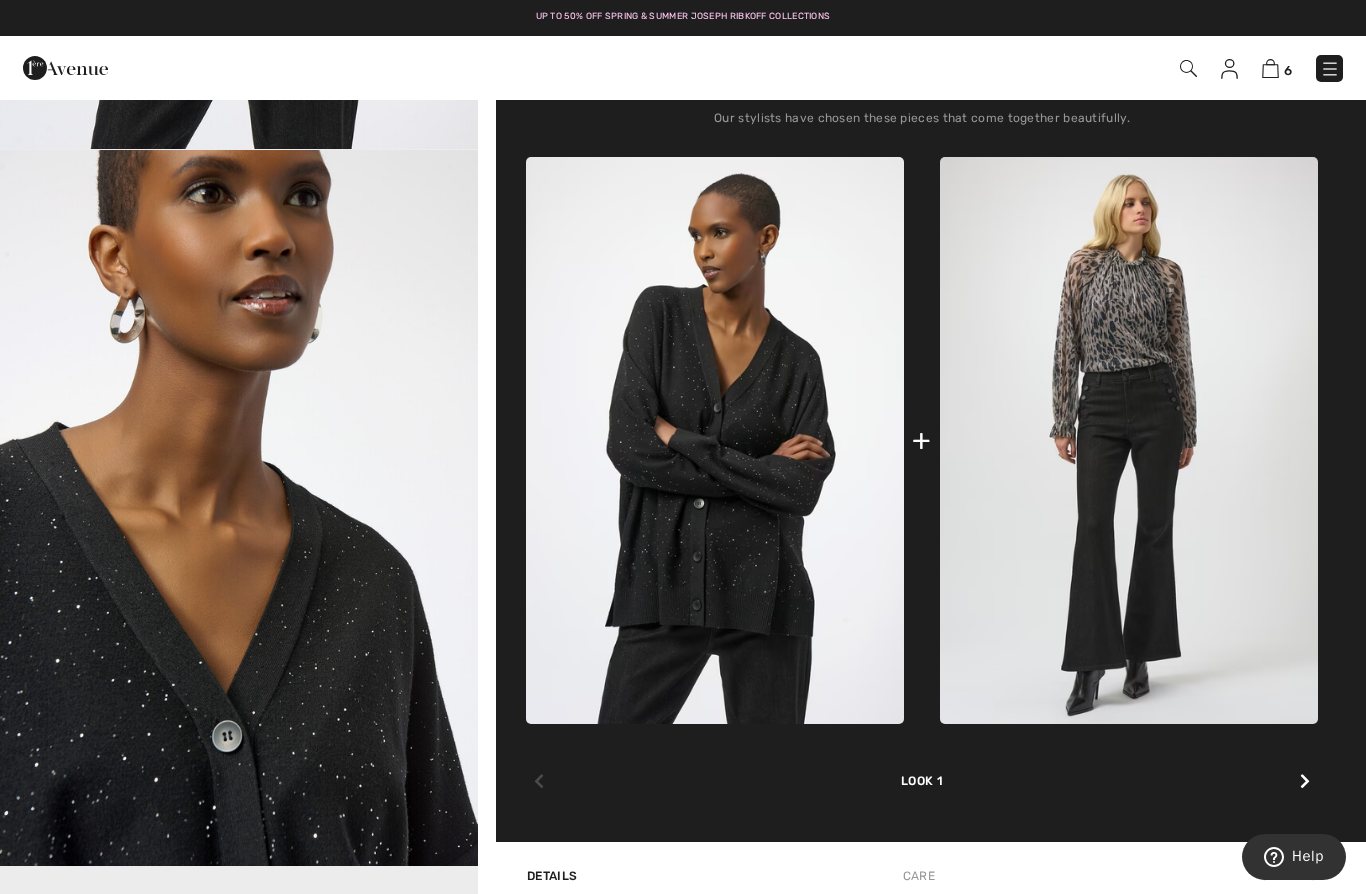 click at bounding box center [239, 508] 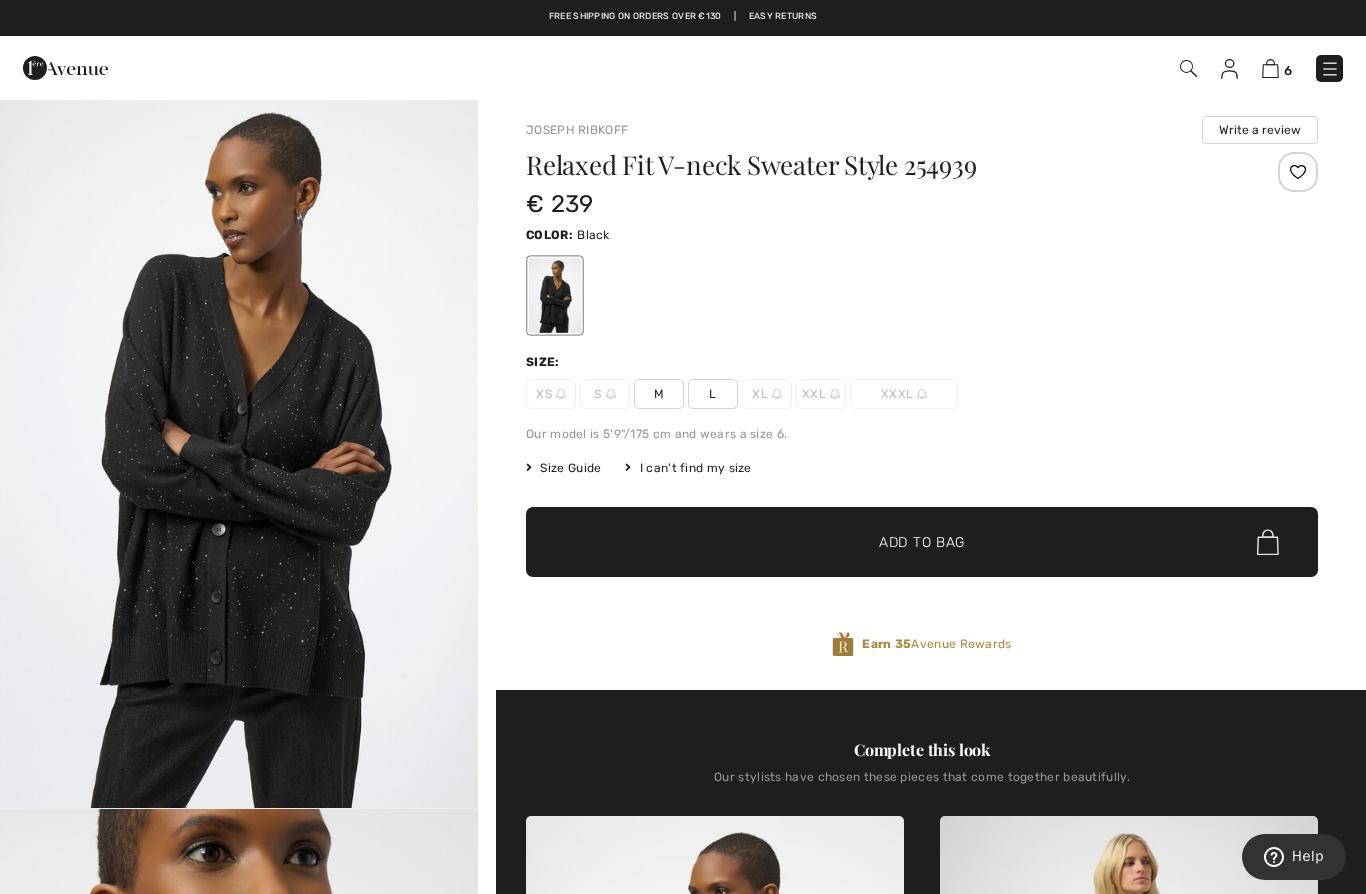 scroll, scrollTop: 0, scrollLeft: 0, axis: both 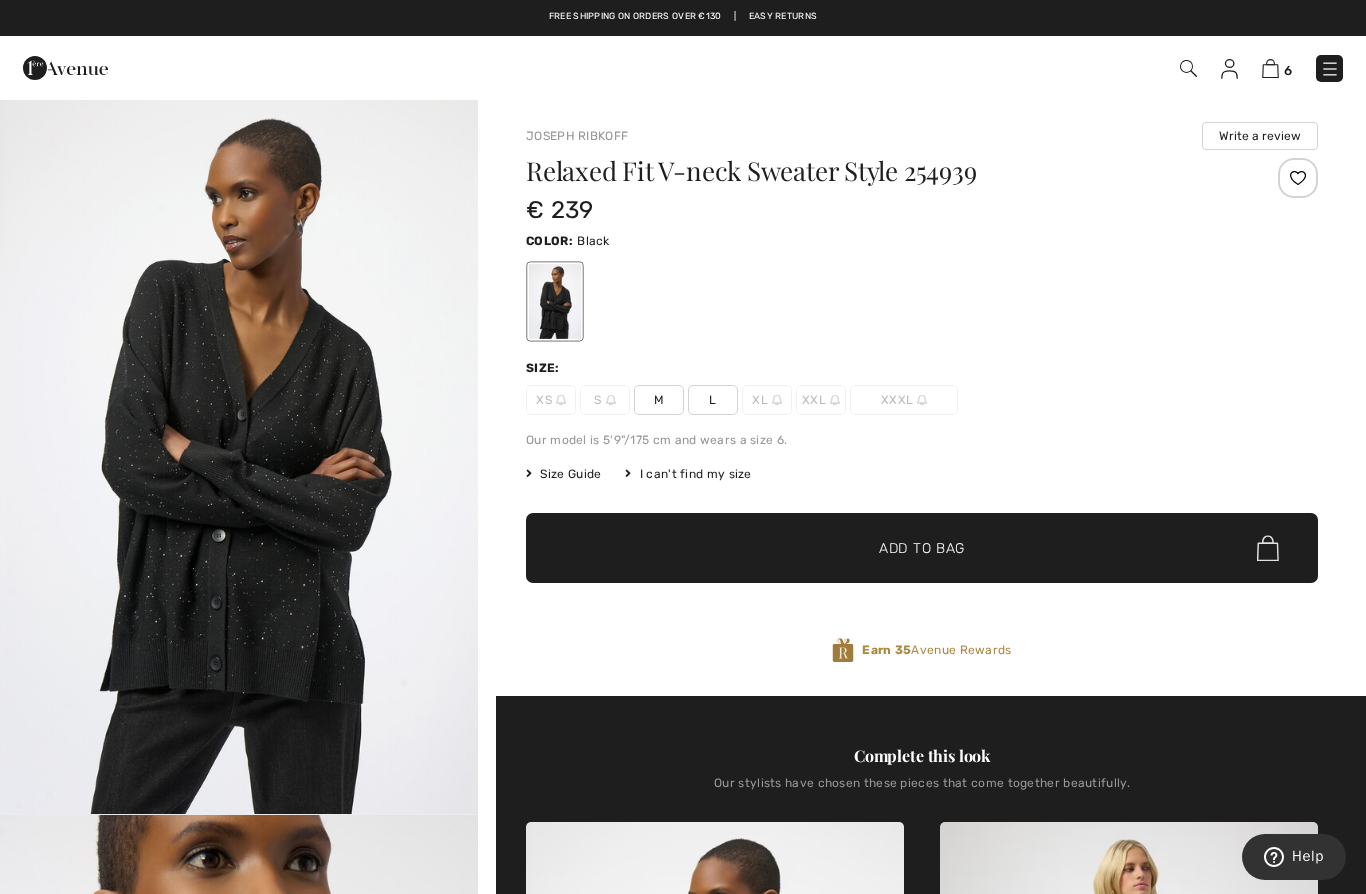 click at bounding box center (1270, 68) 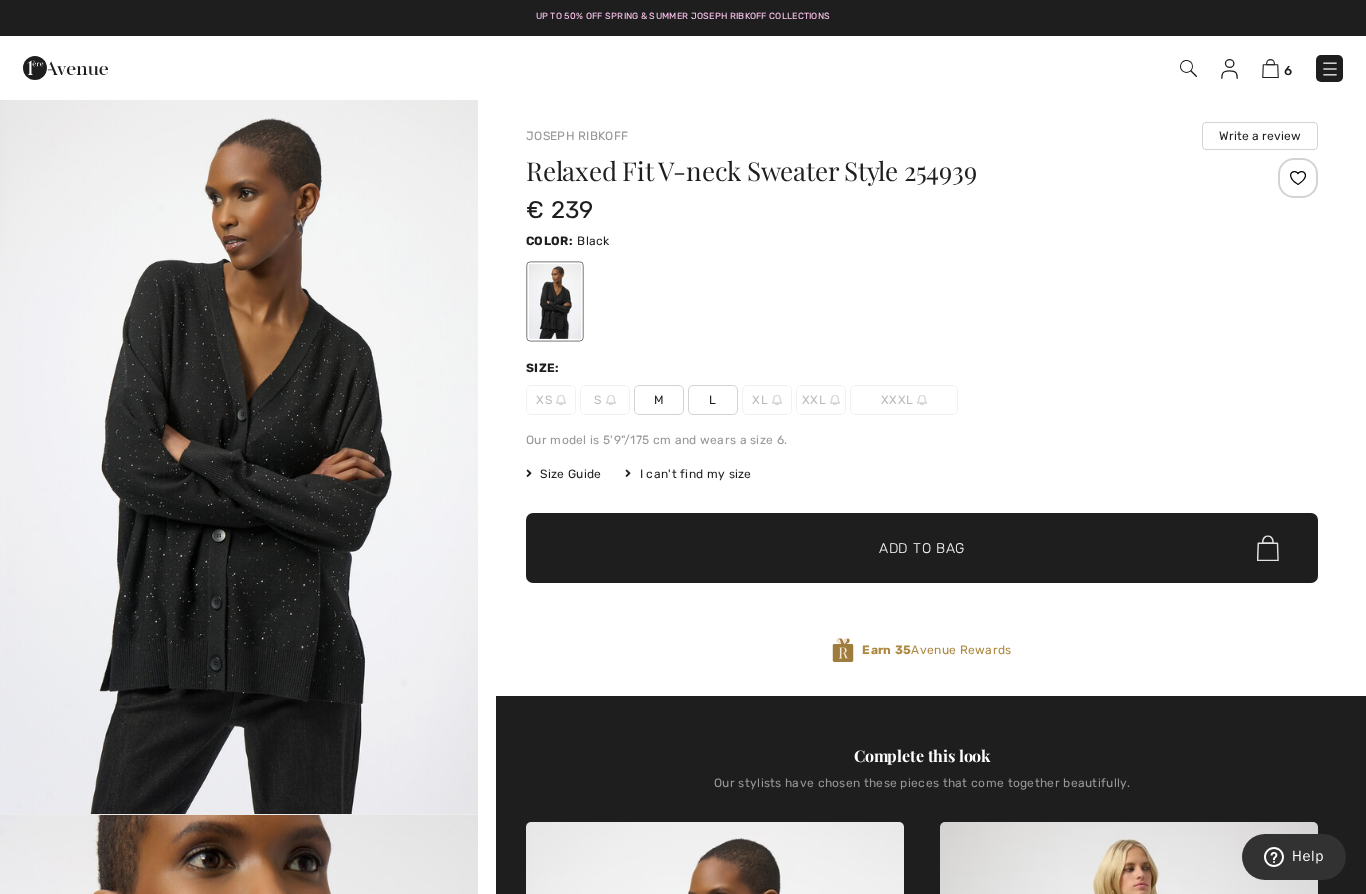 click on "6" at bounding box center (1277, 68) 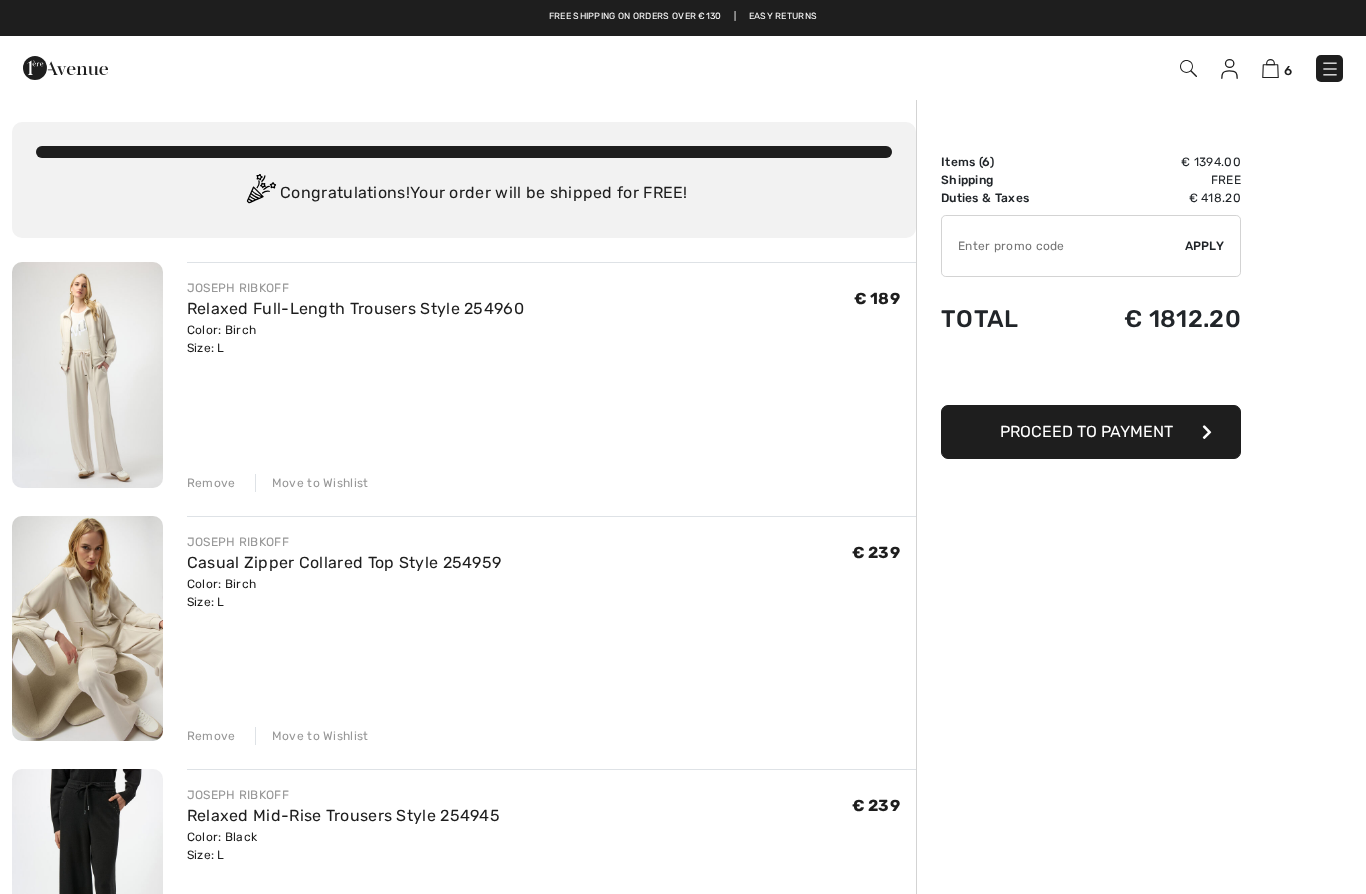 scroll, scrollTop: 0, scrollLeft: 0, axis: both 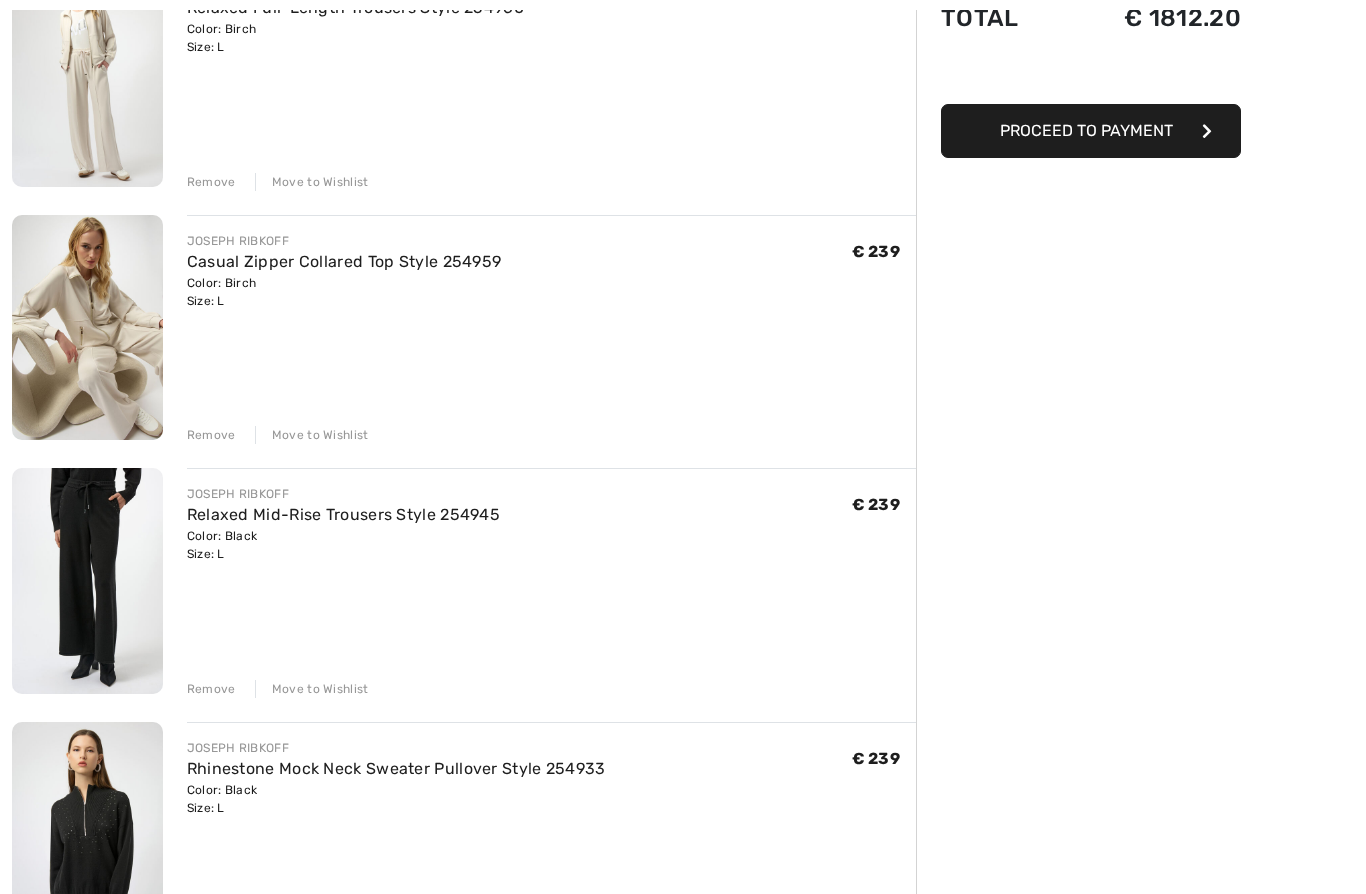 click at bounding box center [87, 582] 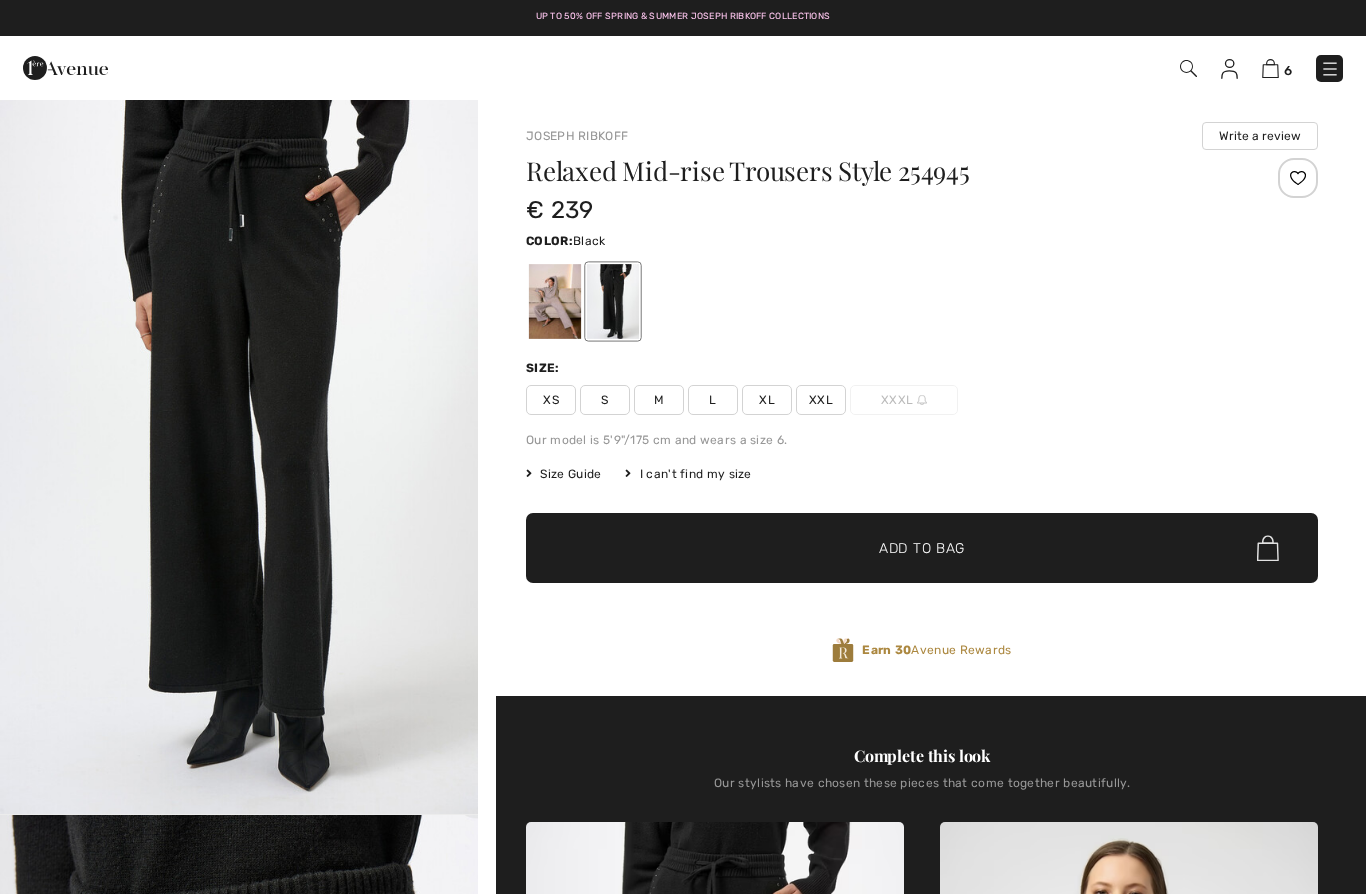 scroll, scrollTop: 0, scrollLeft: 0, axis: both 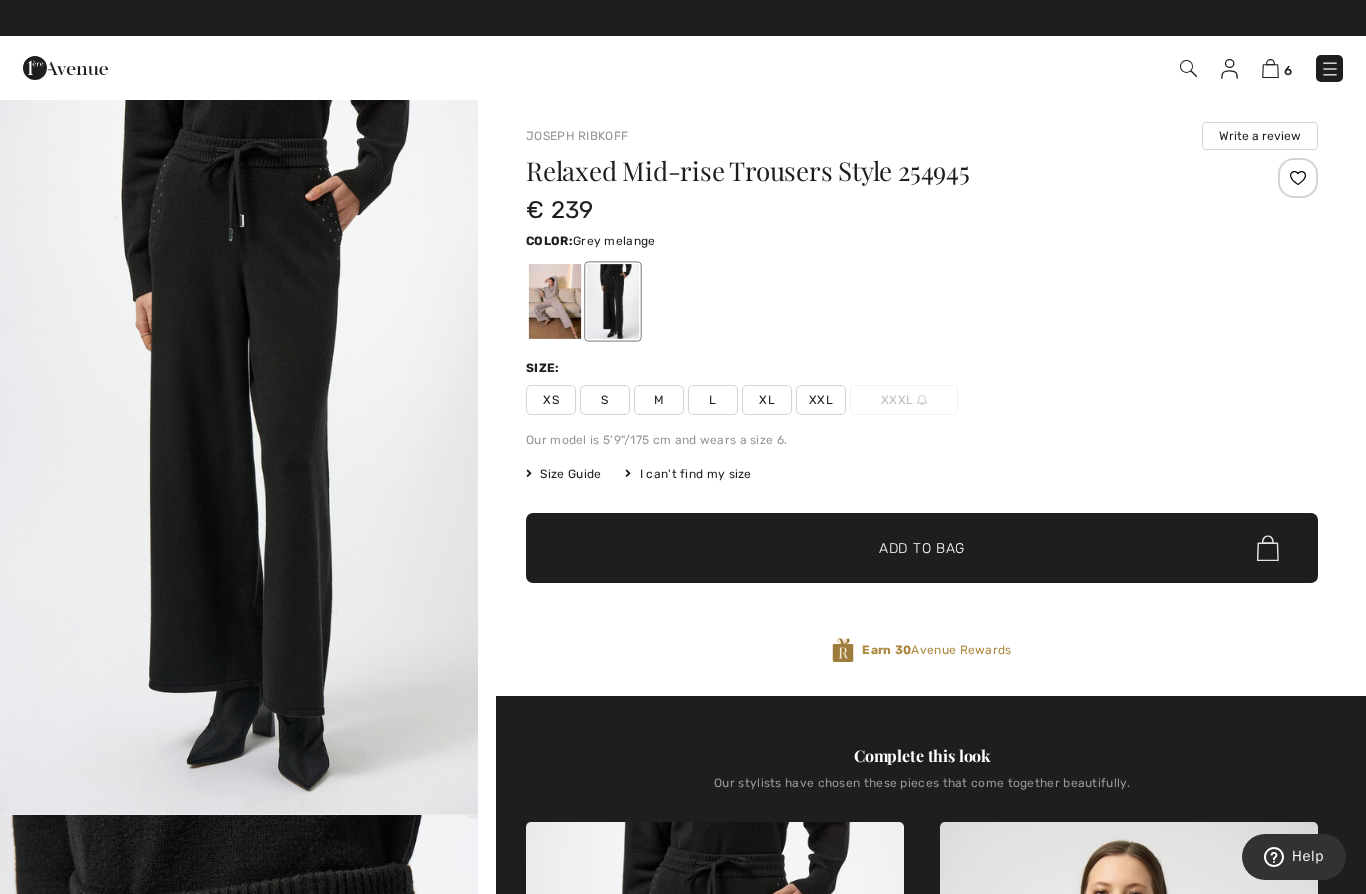 click at bounding box center (555, 301) 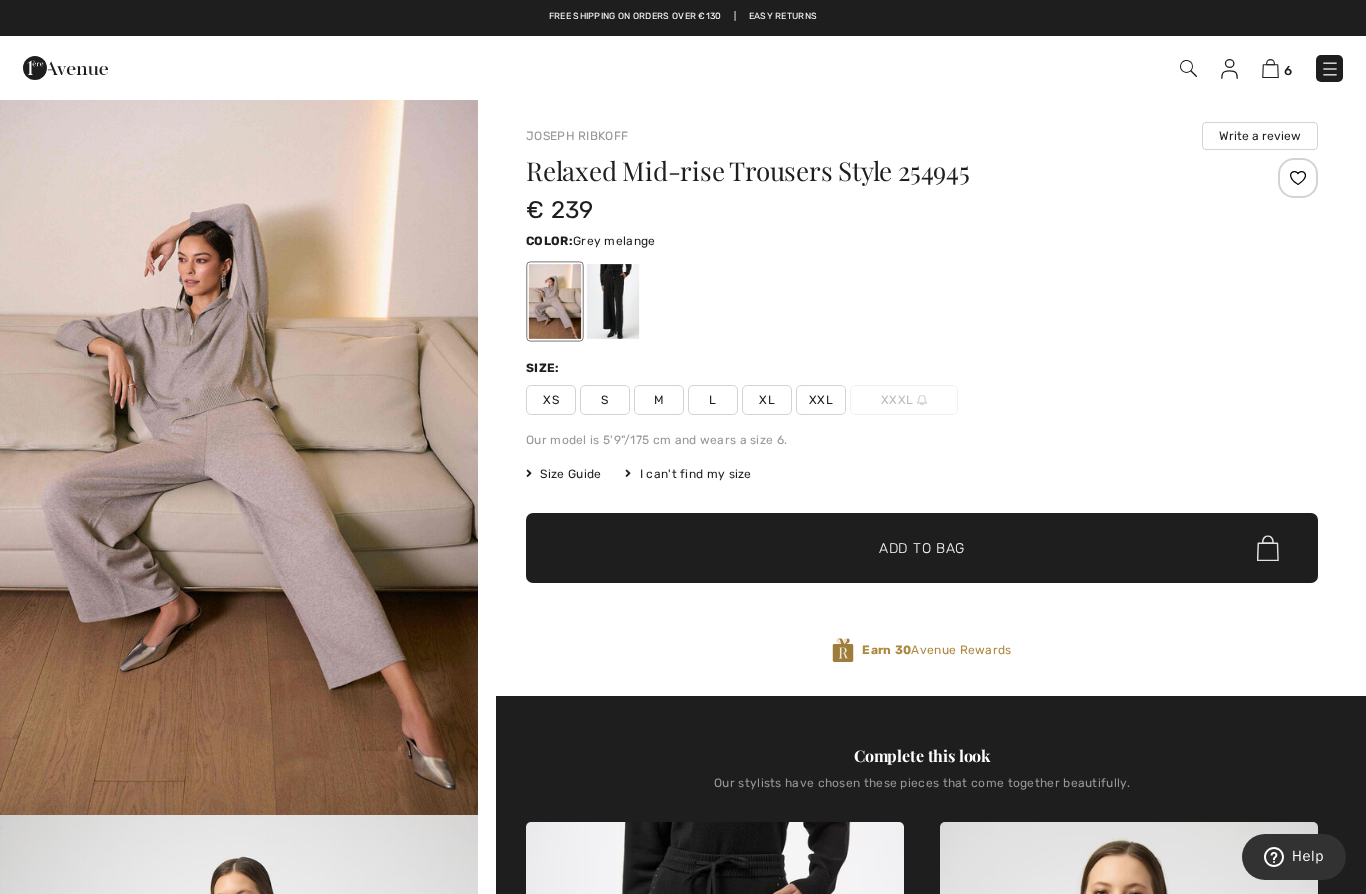 click at bounding box center (239, 456) 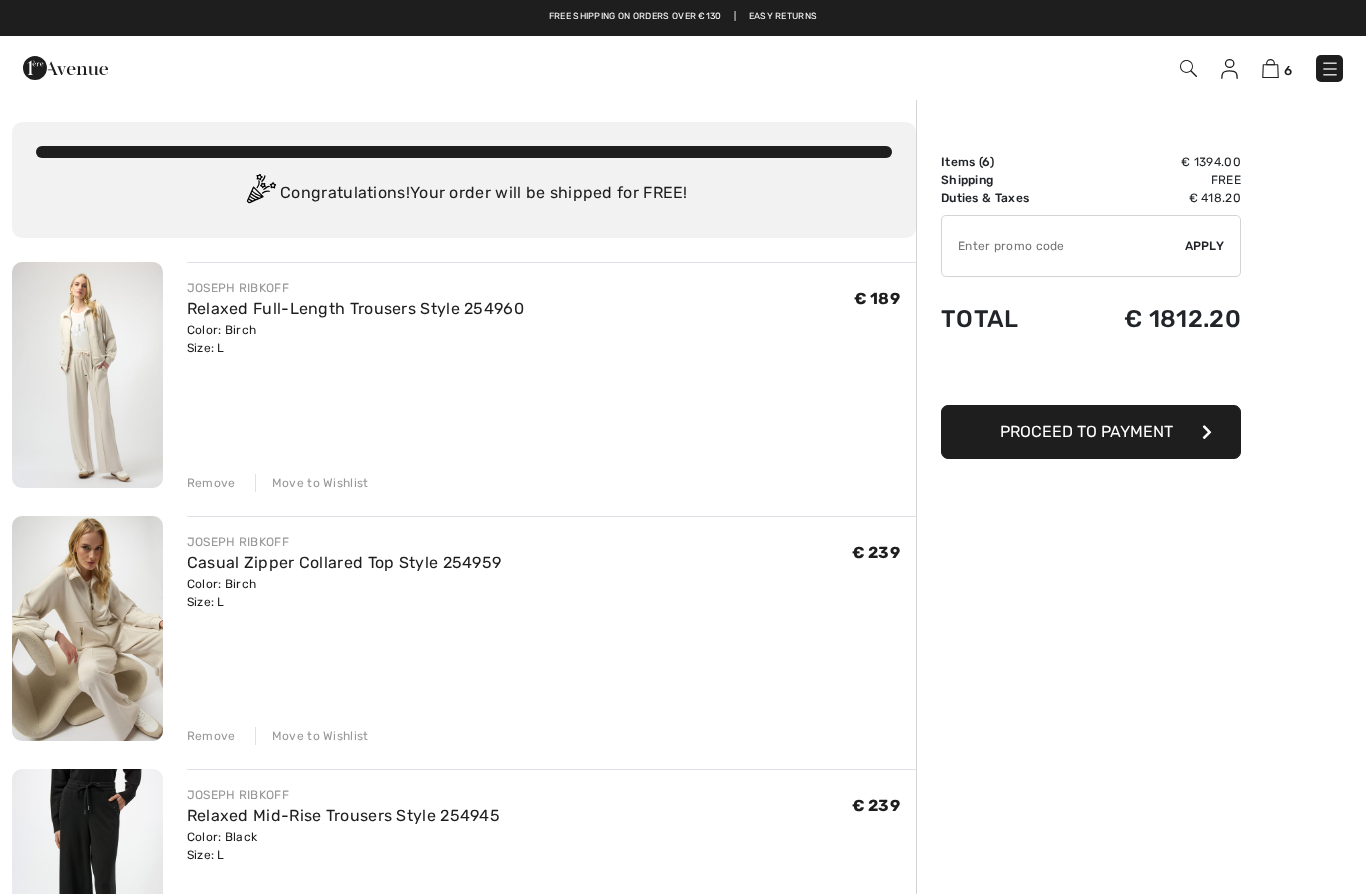 scroll, scrollTop: 0, scrollLeft: 0, axis: both 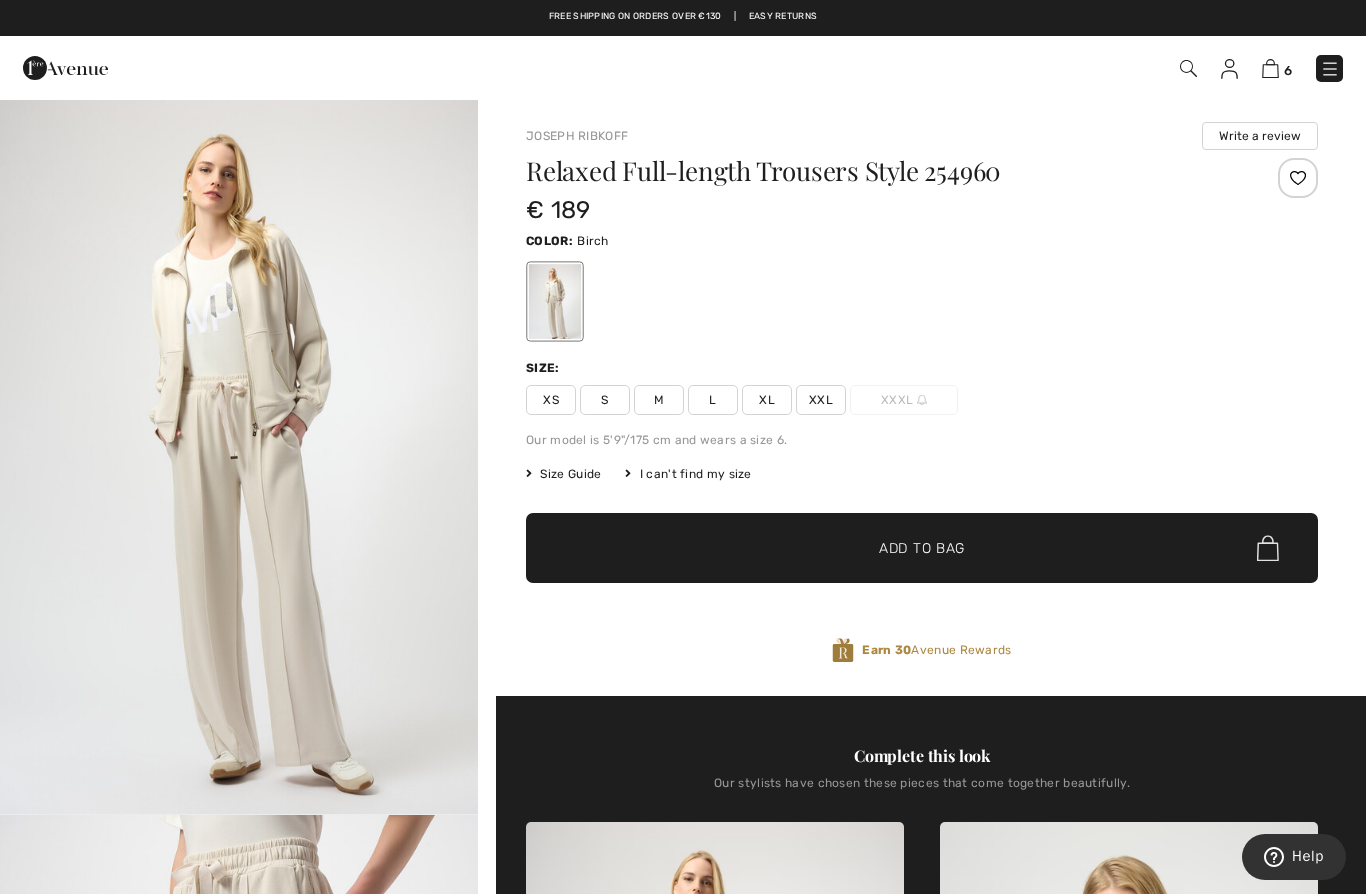 click on "6" at bounding box center [1277, 68] 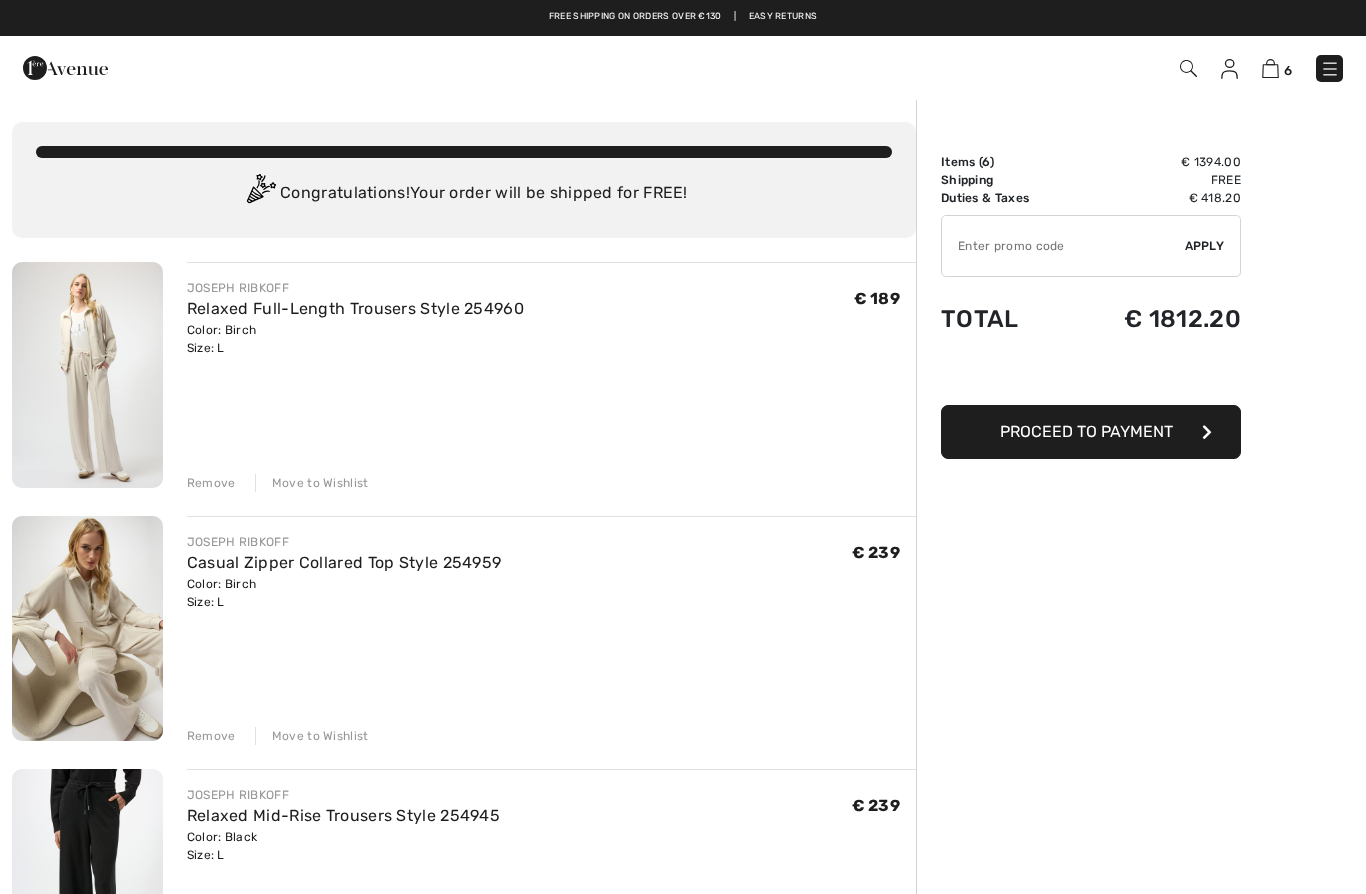 scroll, scrollTop: 0, scrollLeft: 0, axis: both 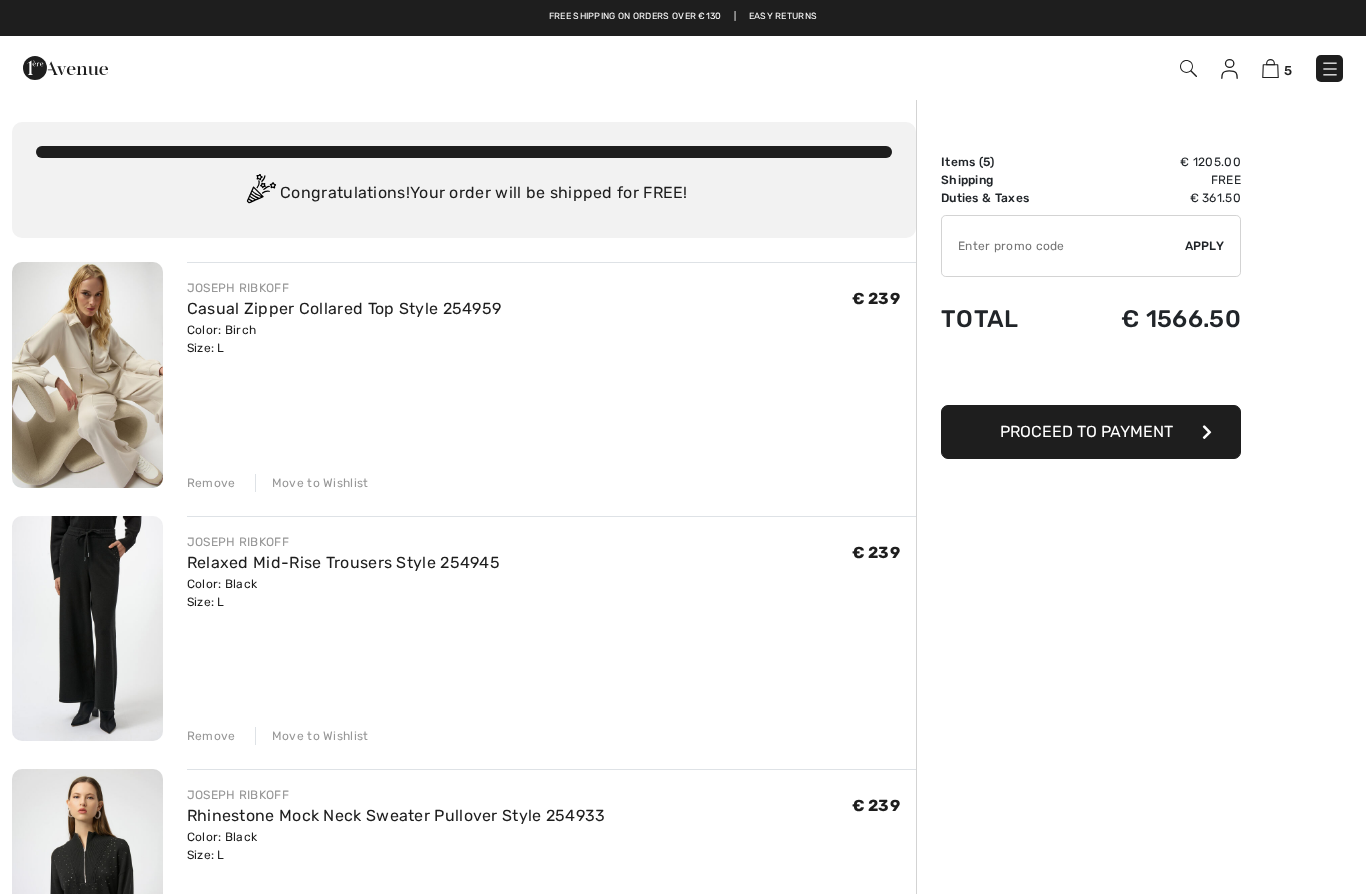 click on "Remove" at bounding box center [211, 483] 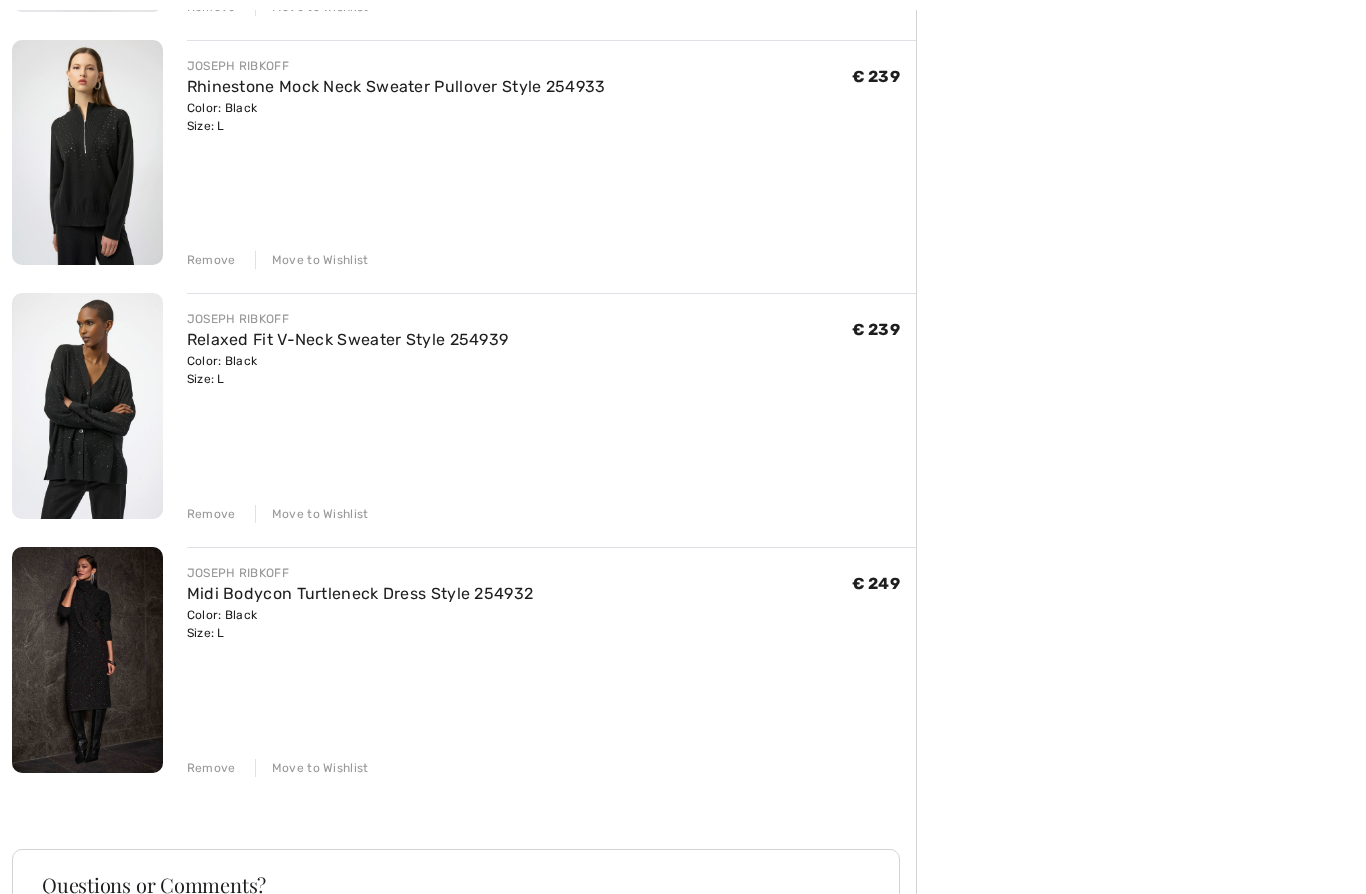 scroll, scrollTop: 526, scrollLeft: 0, axis: vertical 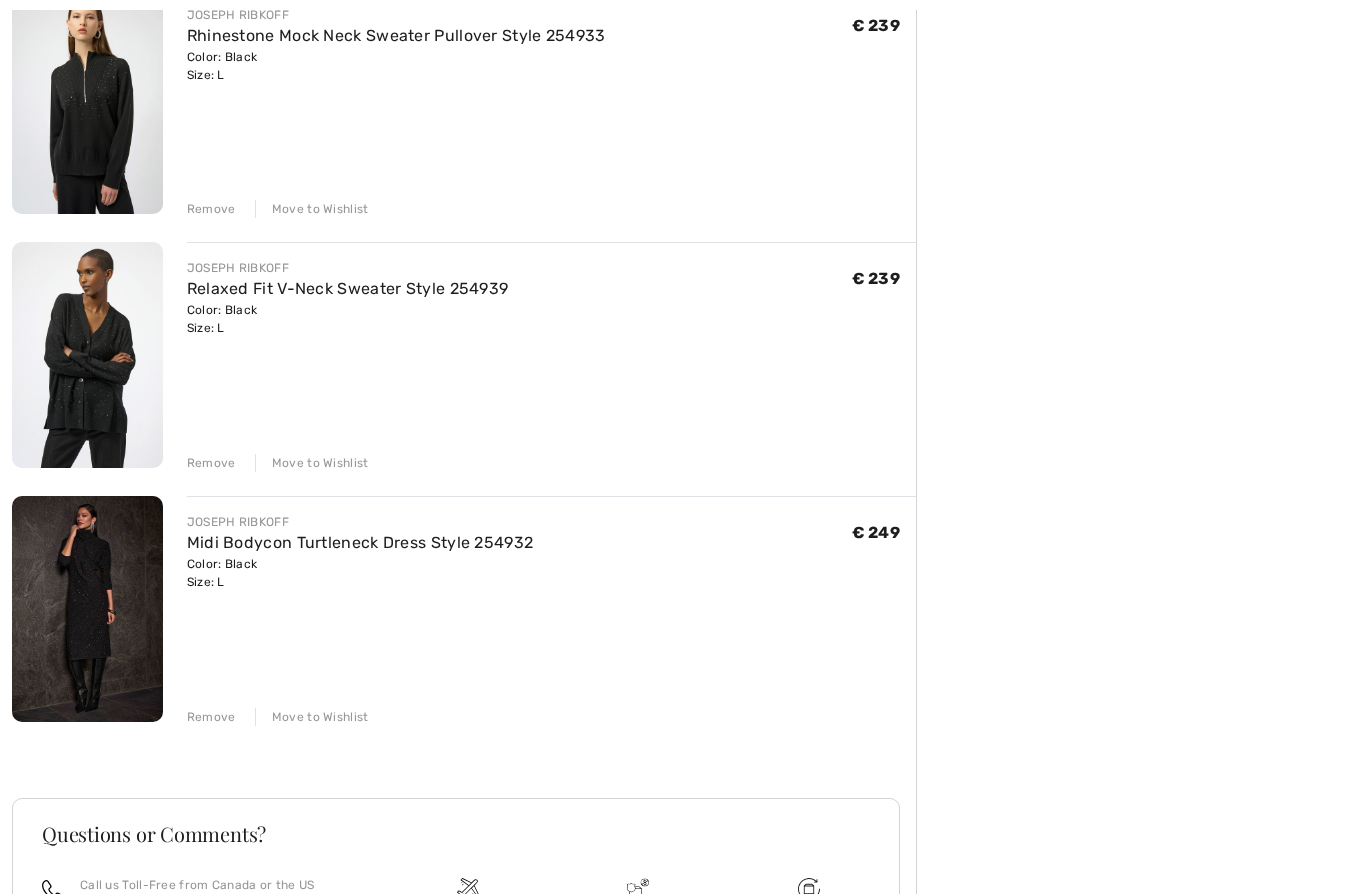 click on "Midi Bodycon Turtleneck Dress Style 254932" at bounding box center (360, 543) 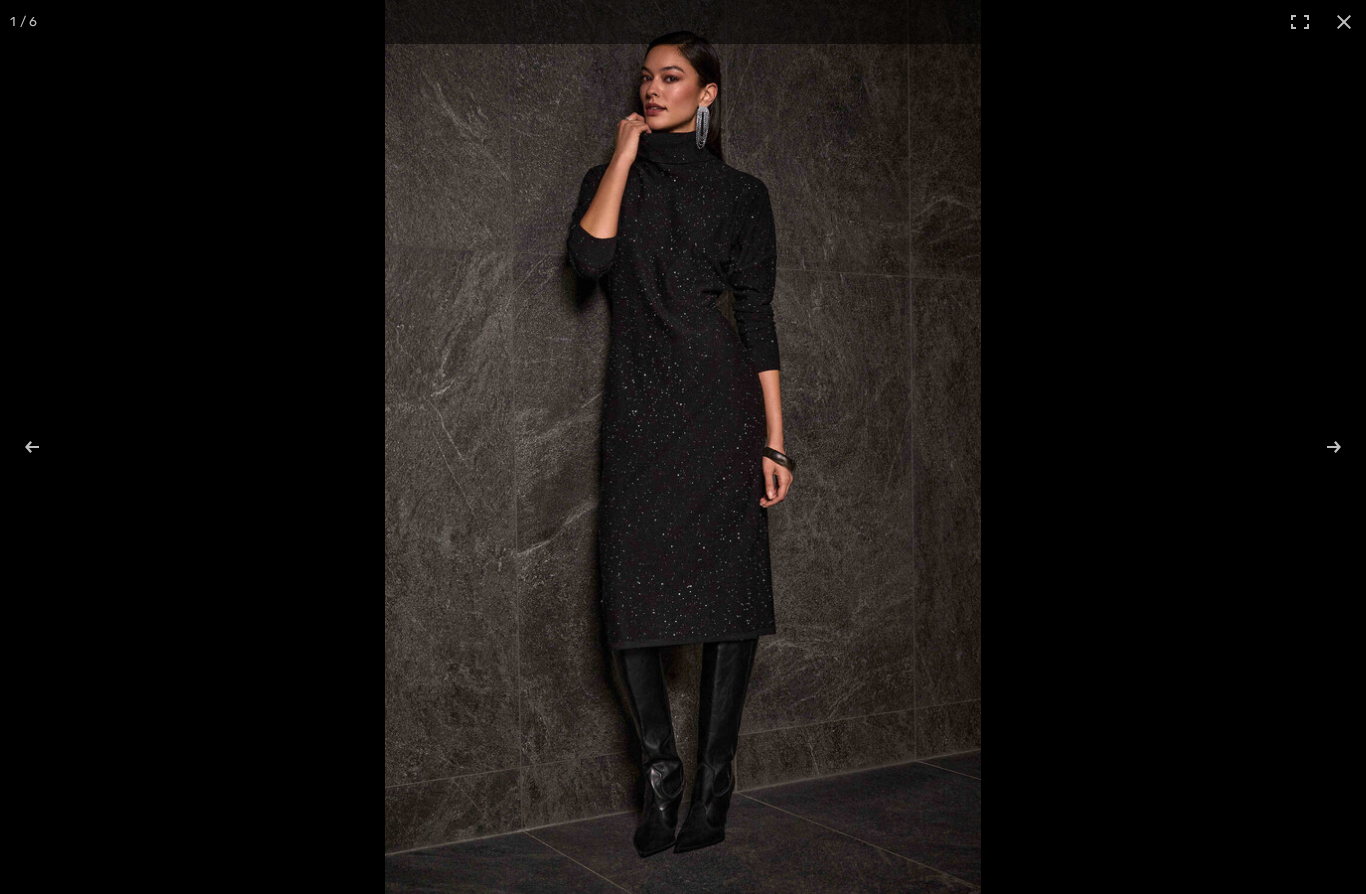 scroll, scrollTop: 0, scrollLeft: 0, axis: both 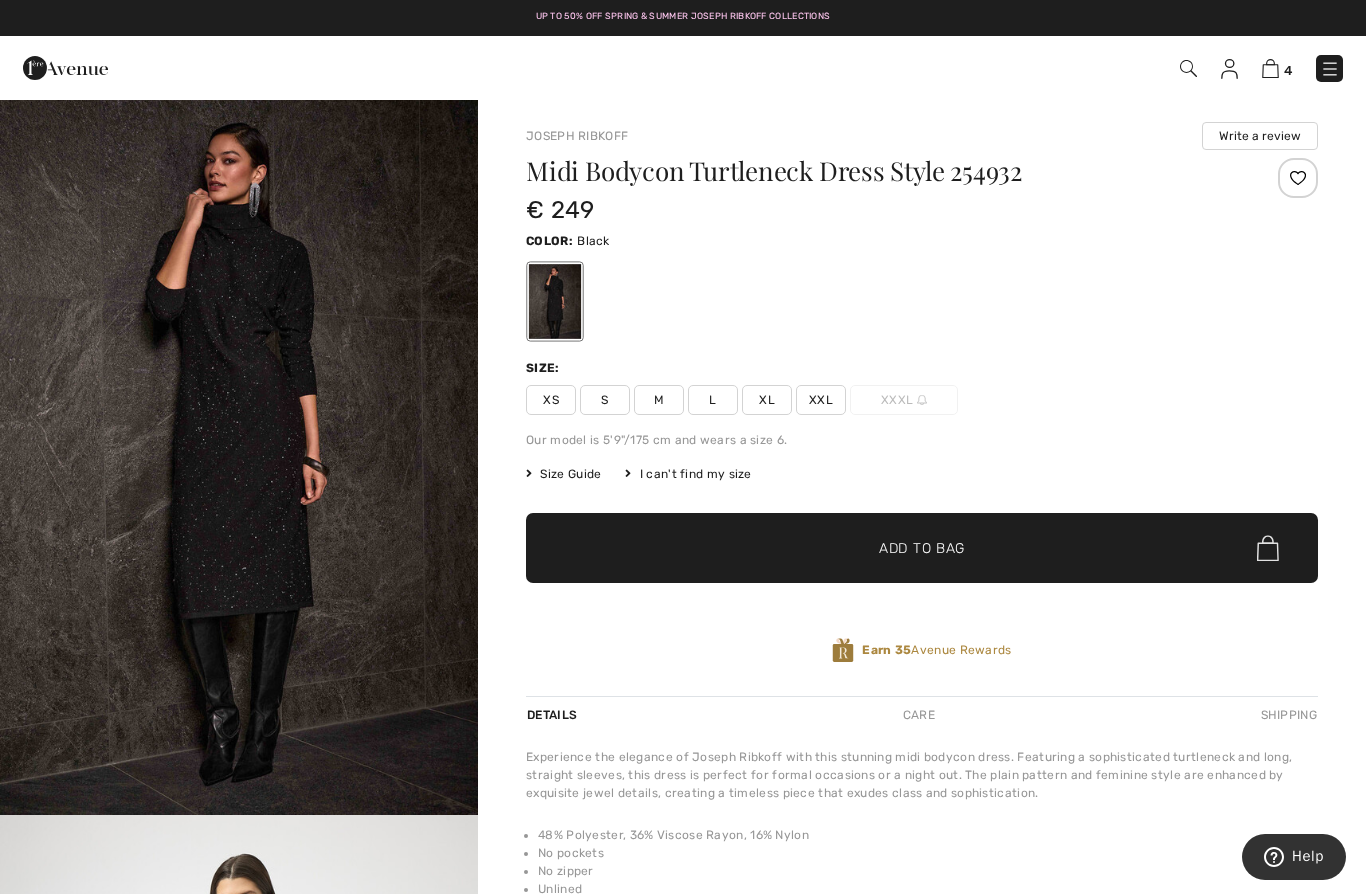 click at bounding box center [1270, 68] 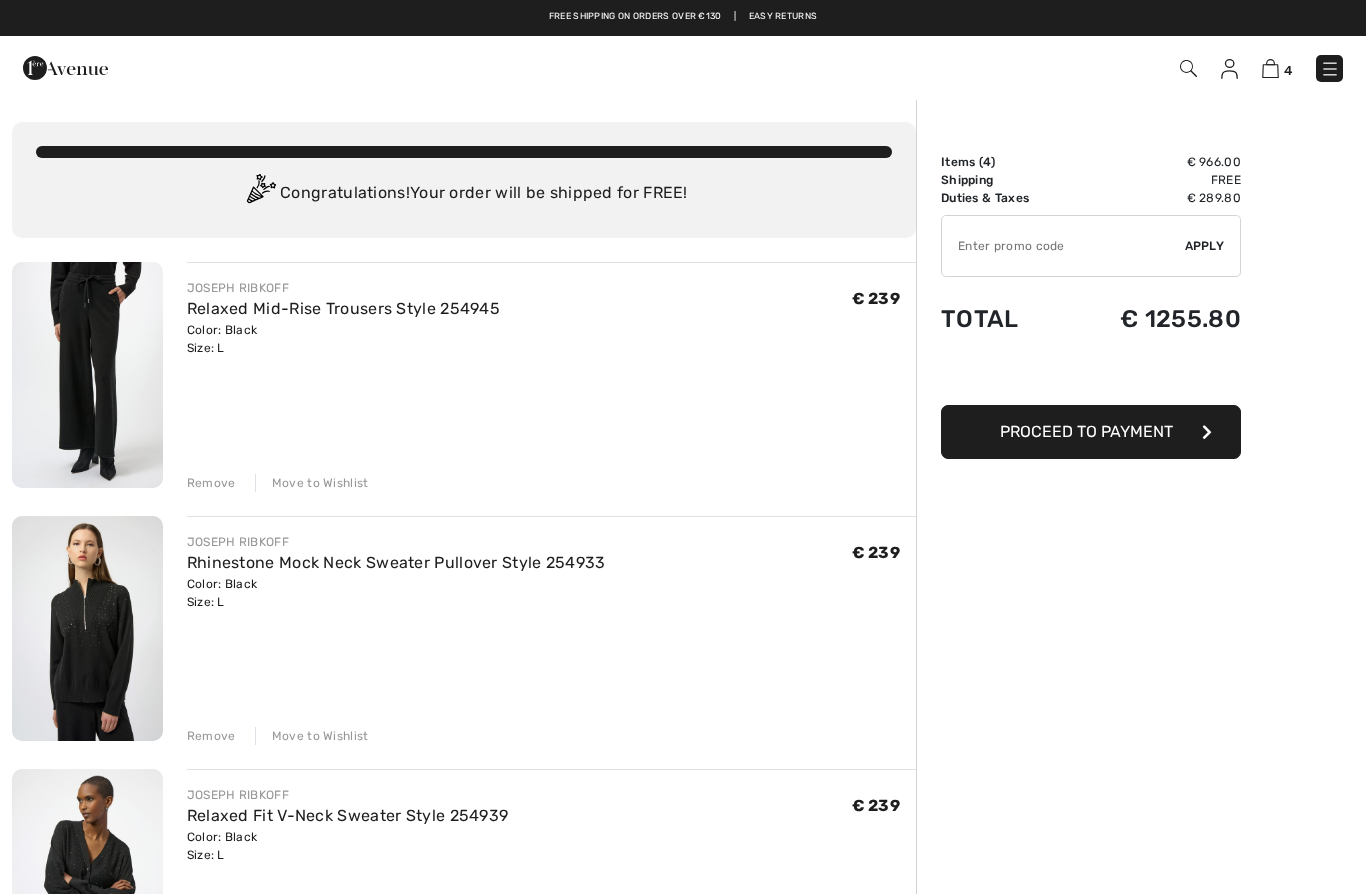 scroll, scrollTop: 0, scrollLeft: 0, axis: both 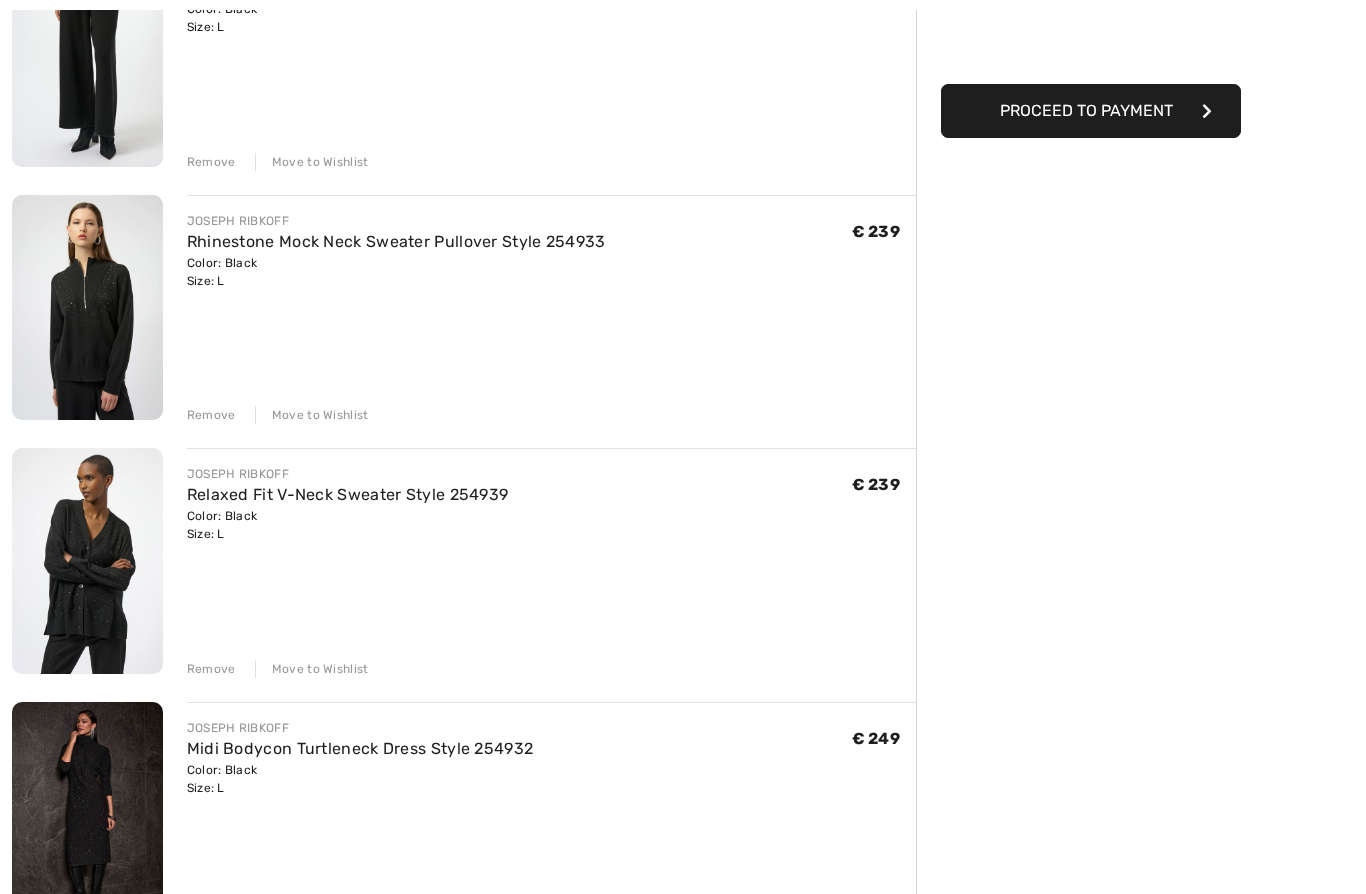 click on "Move to Wishlist" at bounding box center (312, 415) 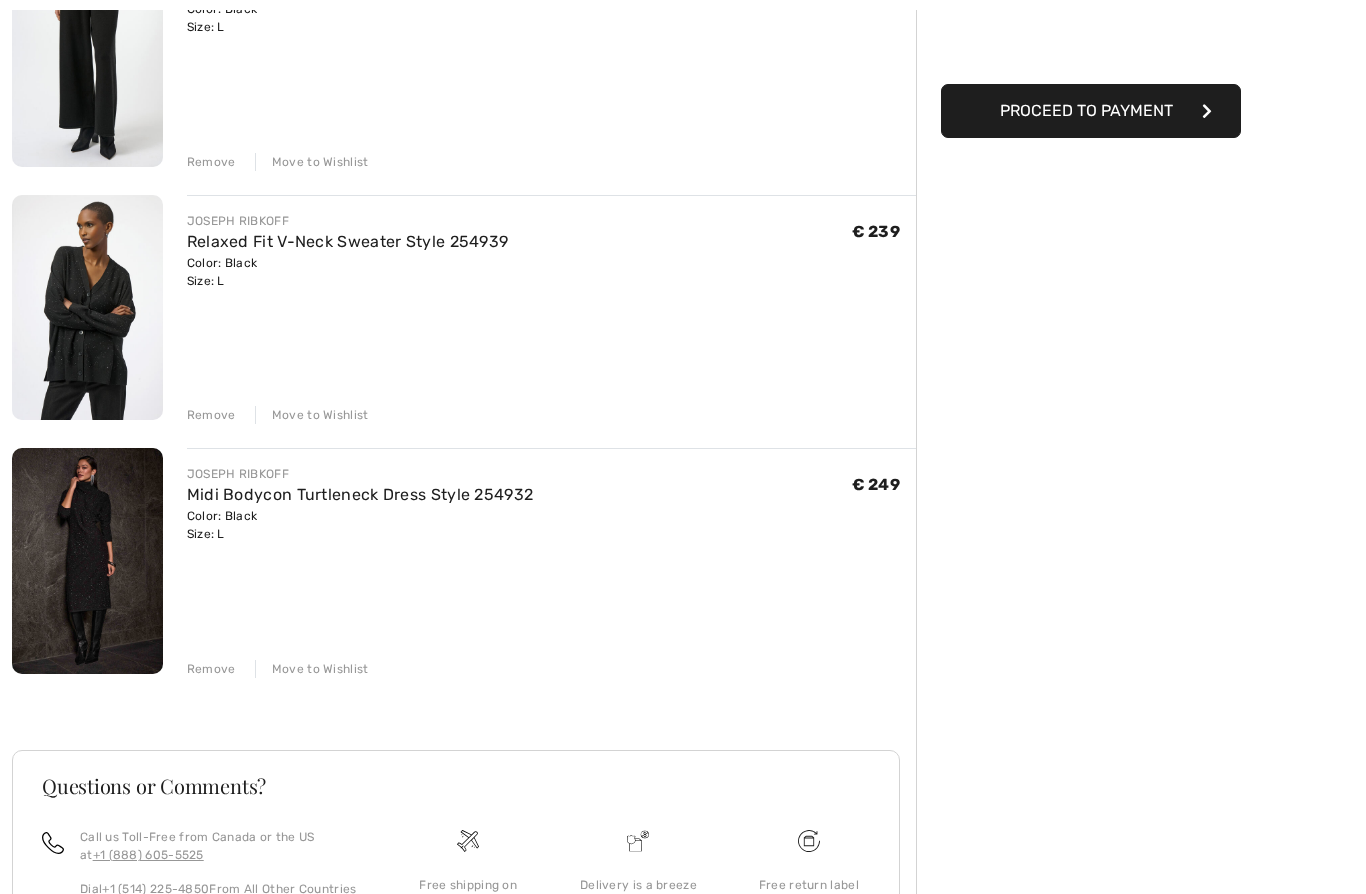 click on "Move to Wishlist" at bounding box center (312, 162) 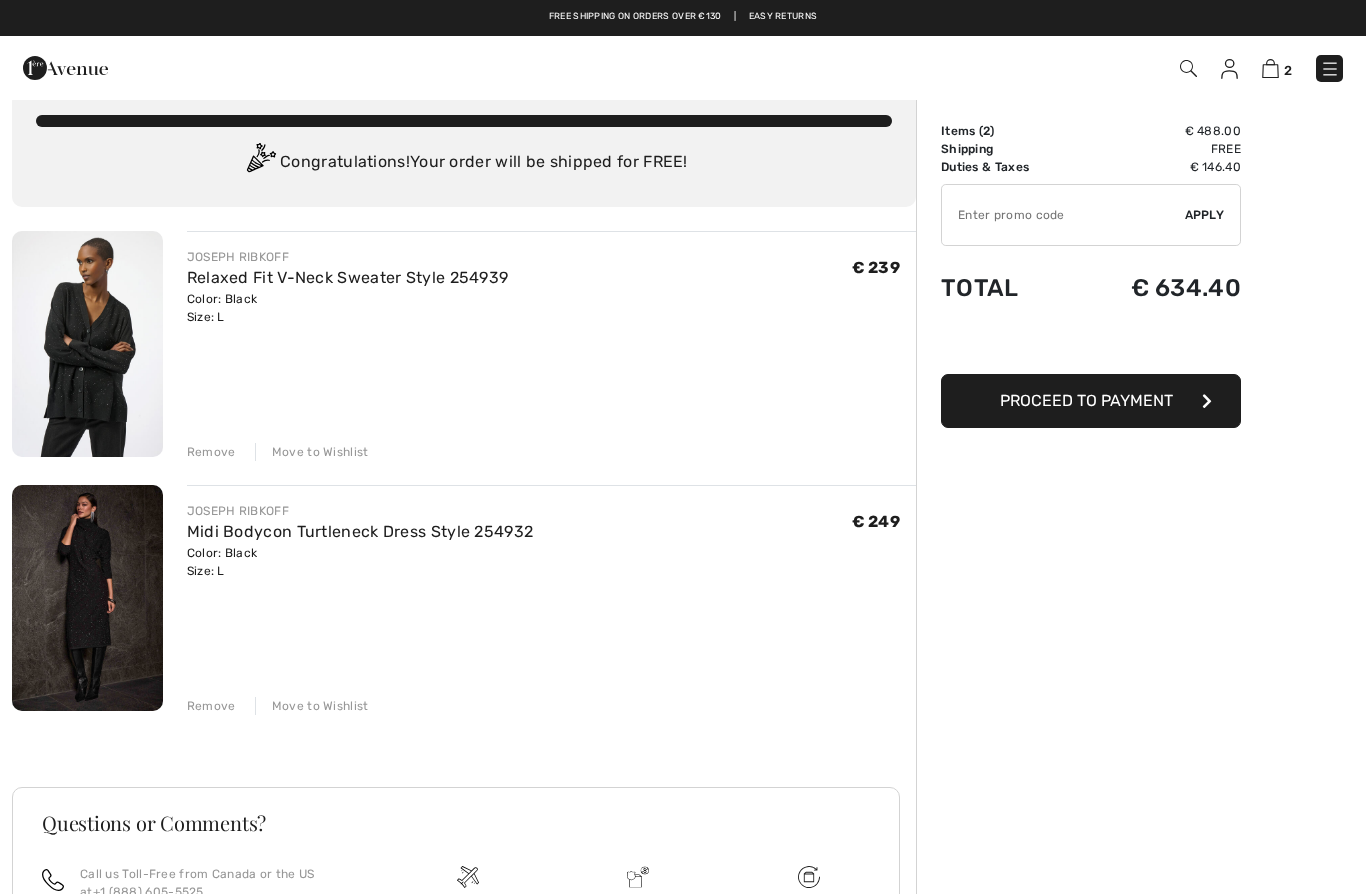 scroll, scrollTop: 0, scrollLeft: 0, axis: both 